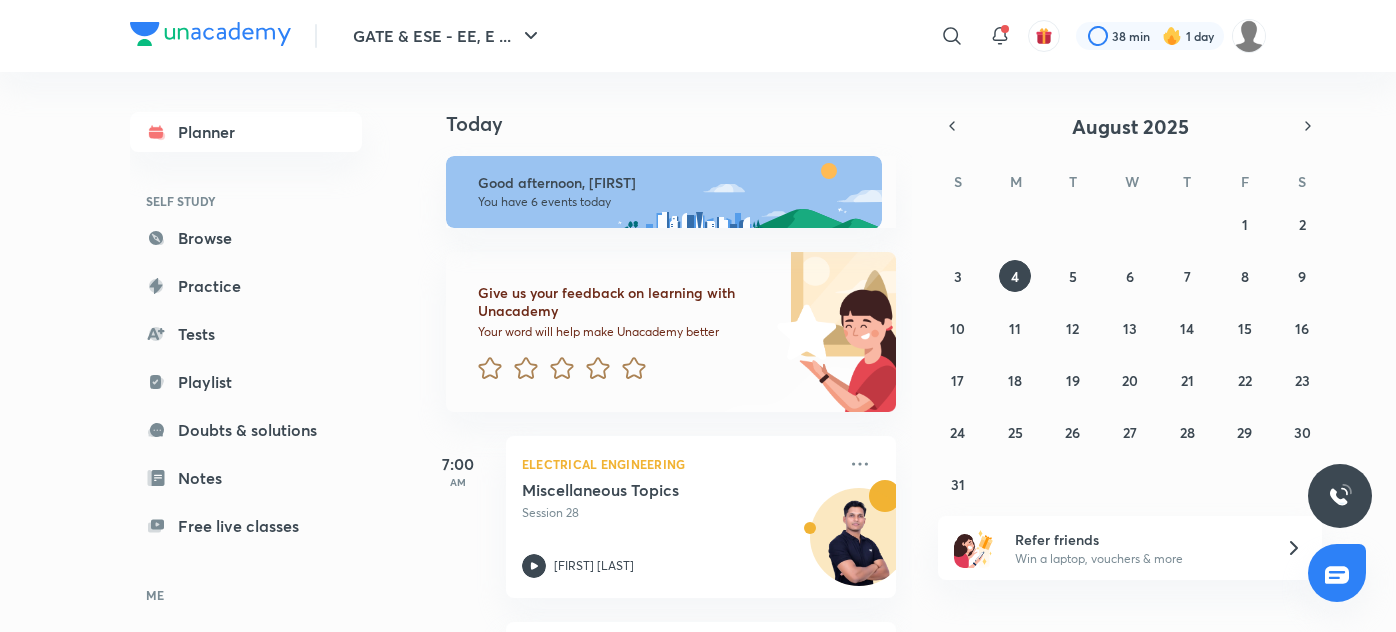 scroll, scrollTop: 0, scrollLeft: 0, axis: both 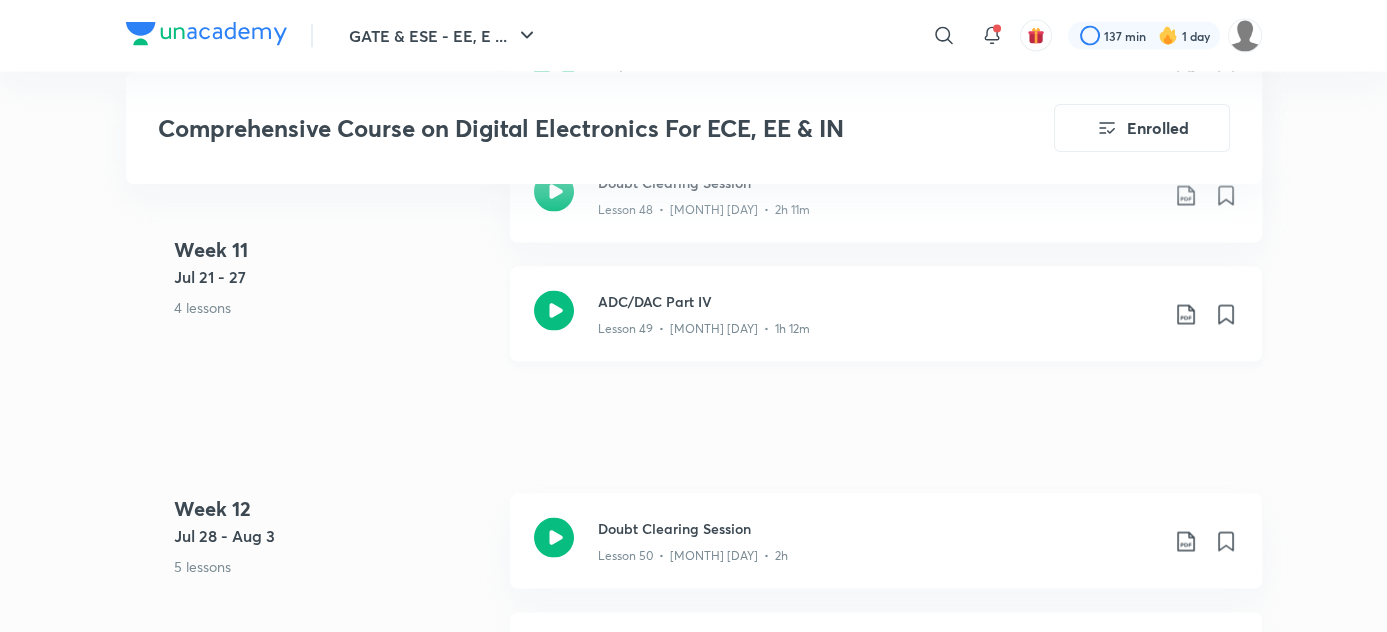 click 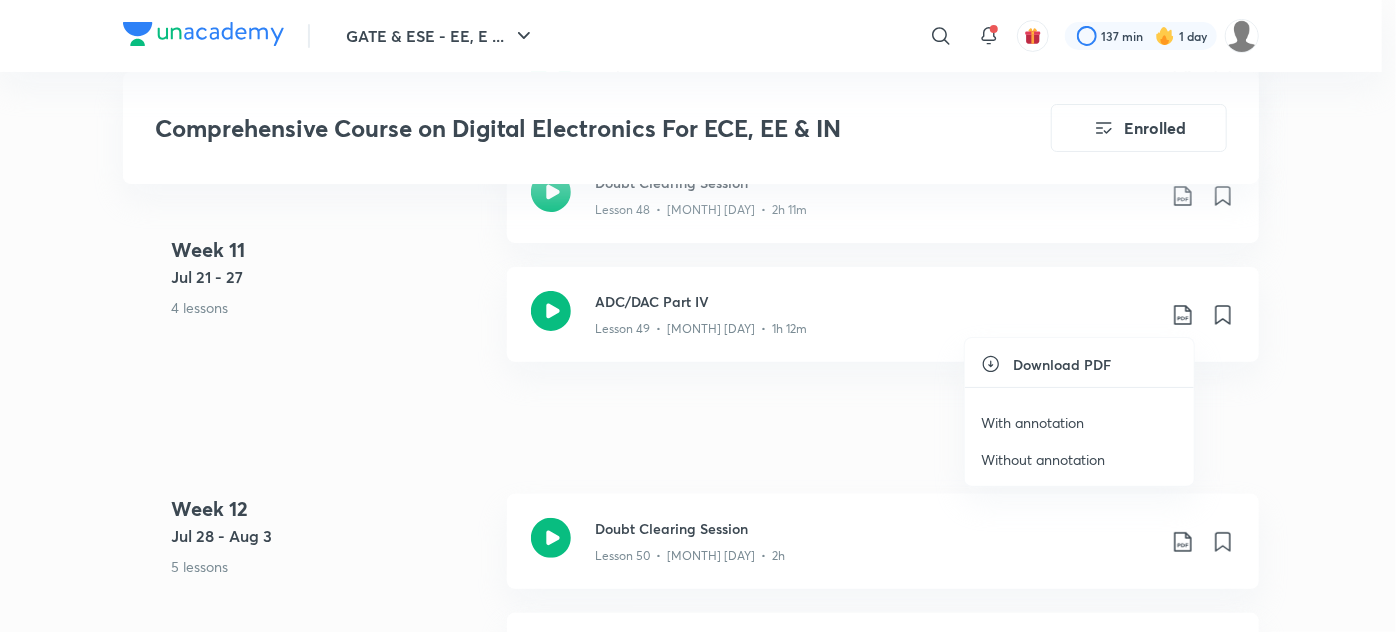 click on "With annotation" at bounding box center (1032, 422) 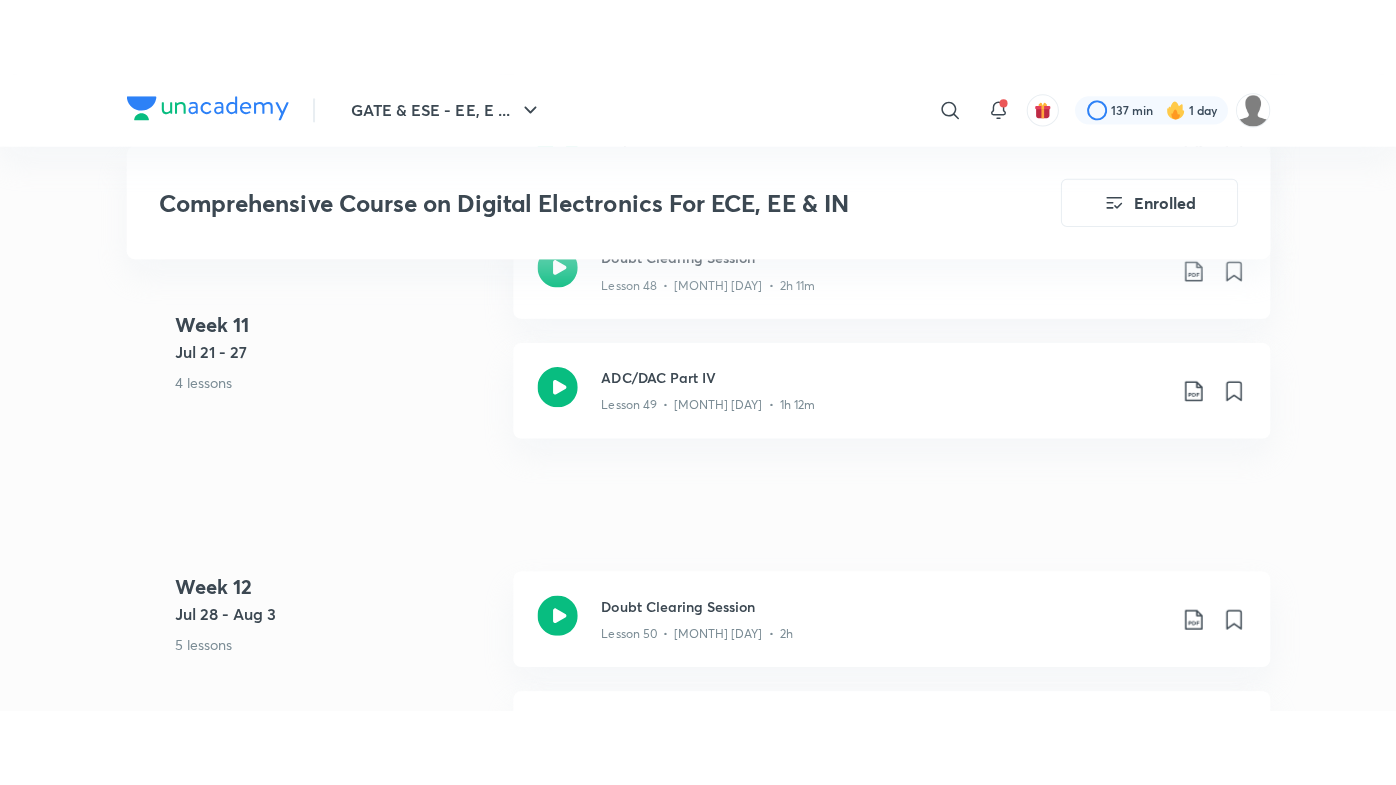 scroll, scrollTop: 7845, scrollLeft: 0, axis: vertical 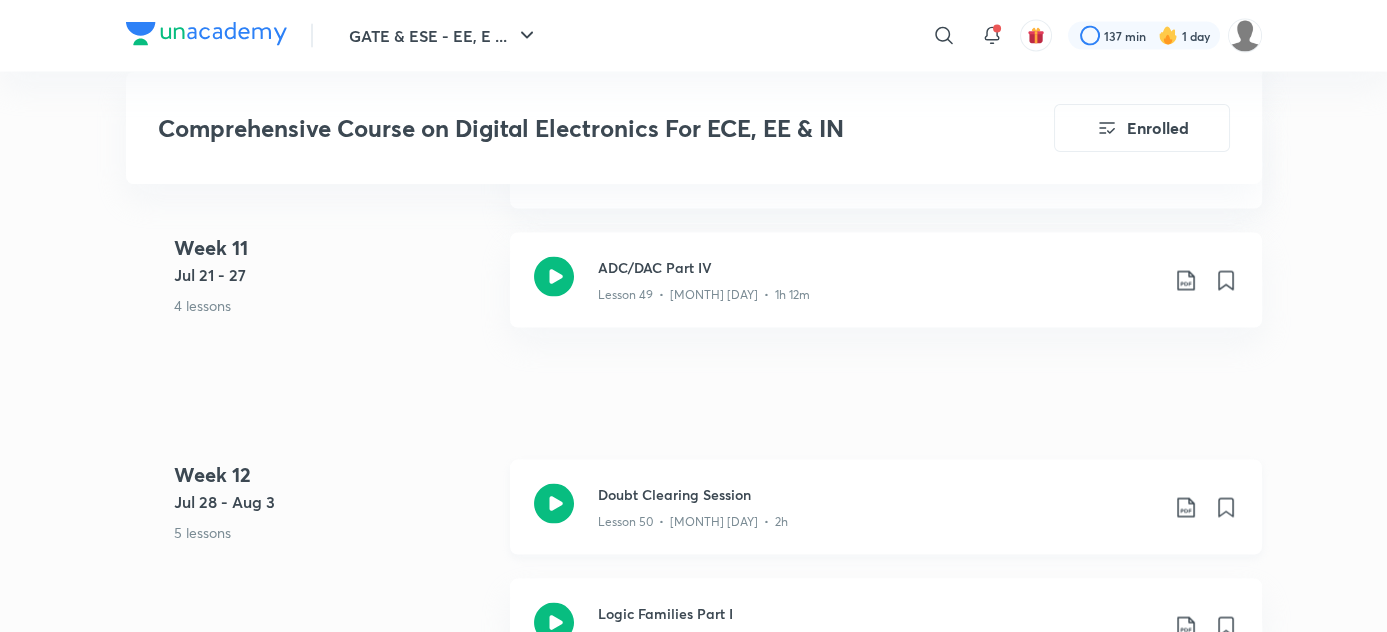 click on "Lesson 50  •  Jul 28  •  2h" at bounding box center [693, 522] 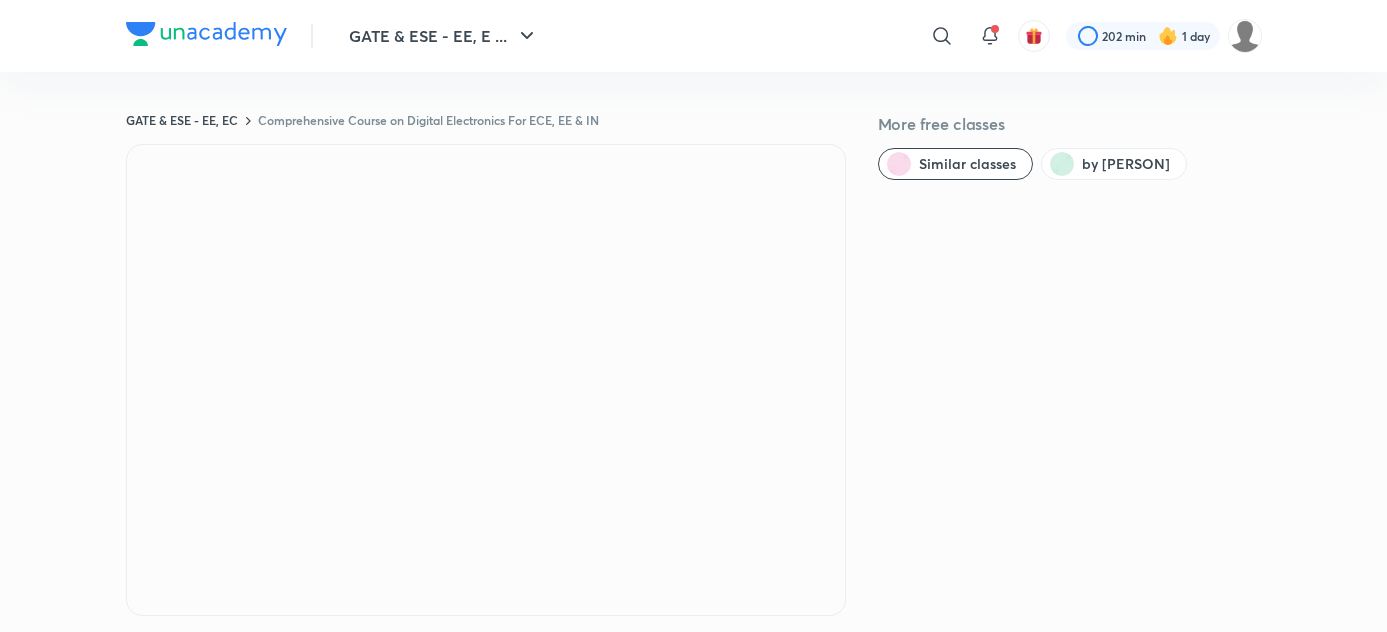 scroll, scrollTop: 0, scrollLeft: 0, axis: both 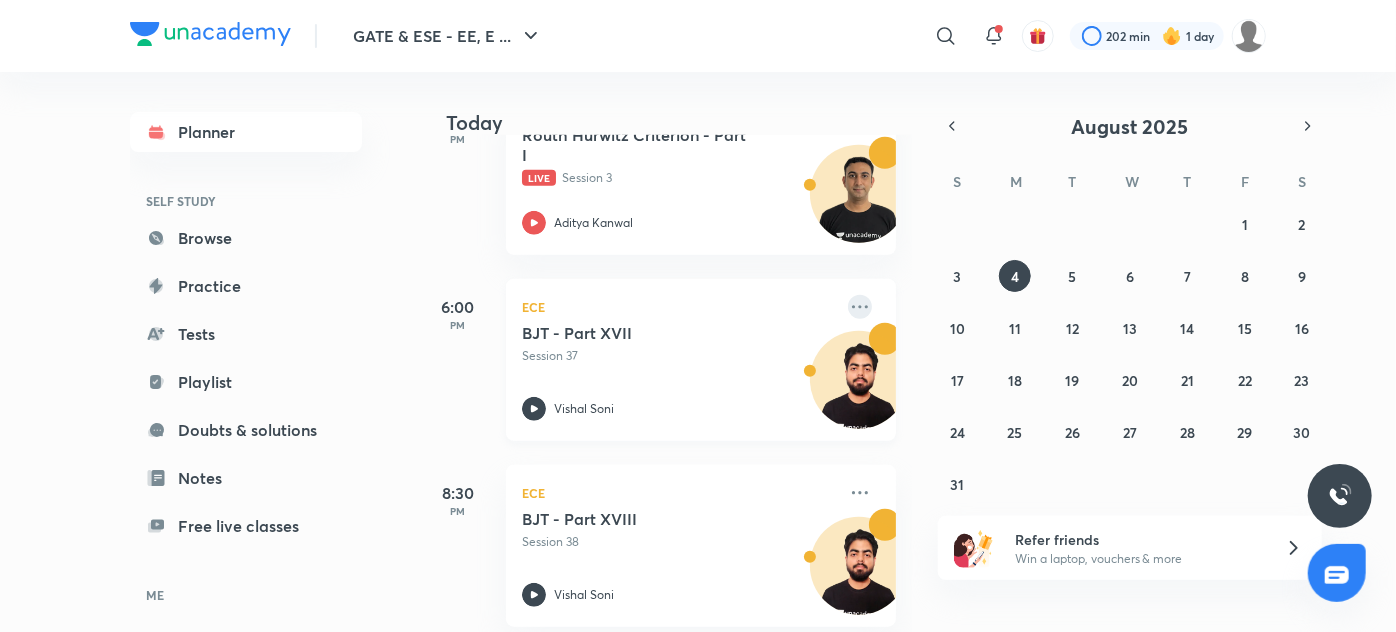 click 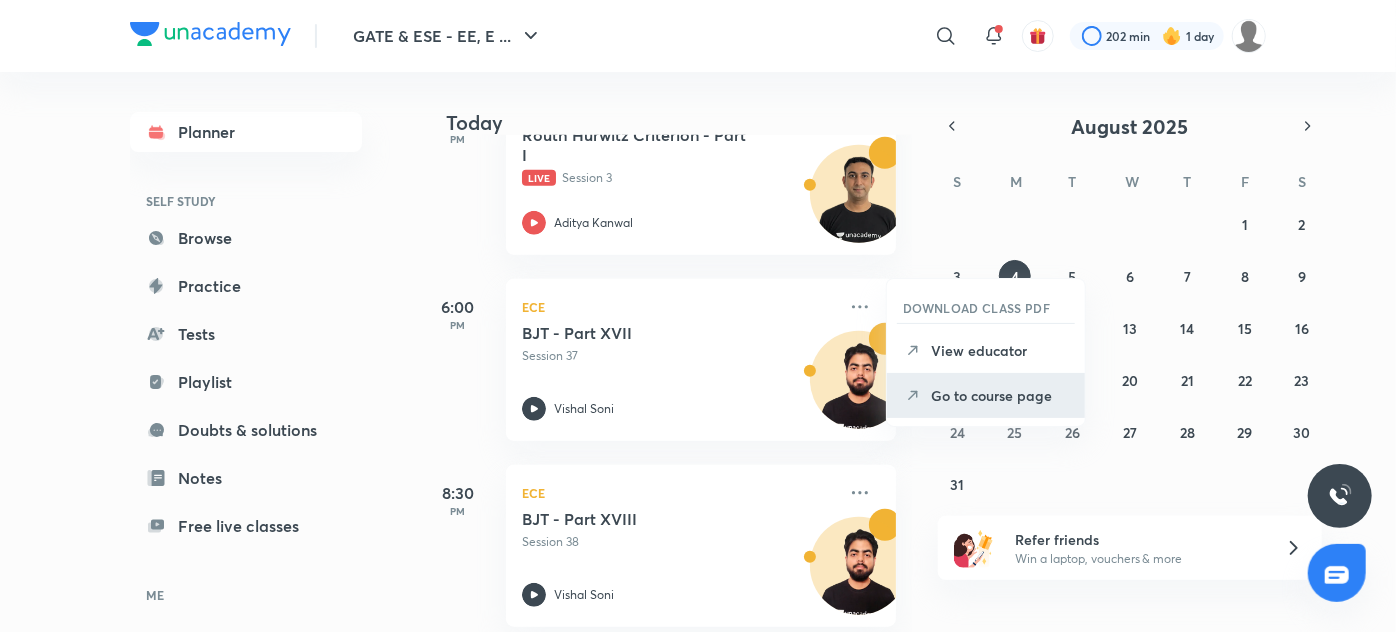 click on "Go to course page" at bounding box center (1000, 395) 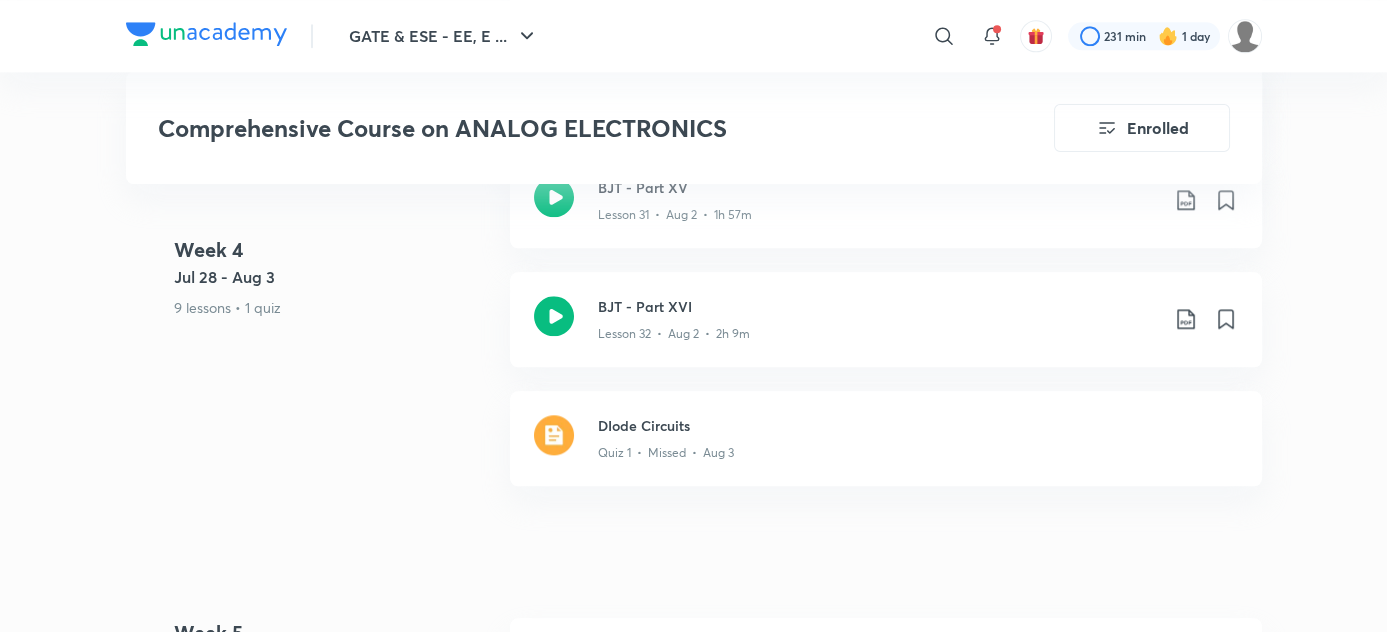 scroll, scrollTop: 4996, scrollLeft: 0, axis: vertical 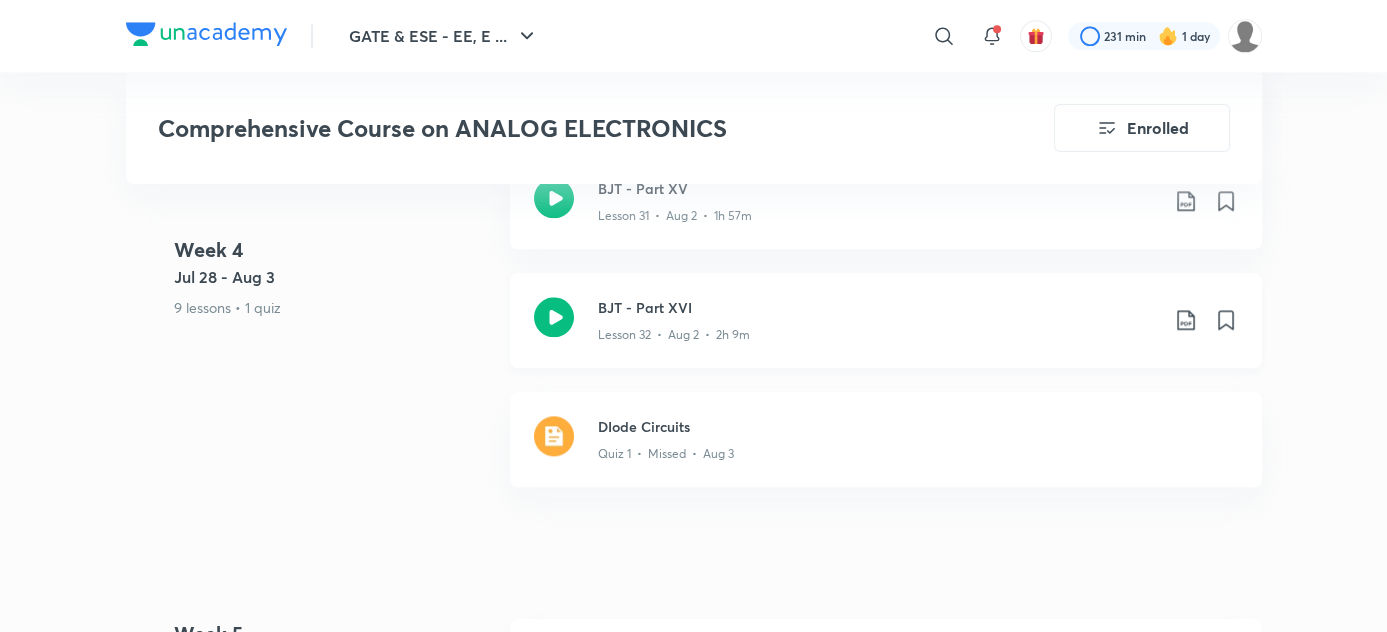 click 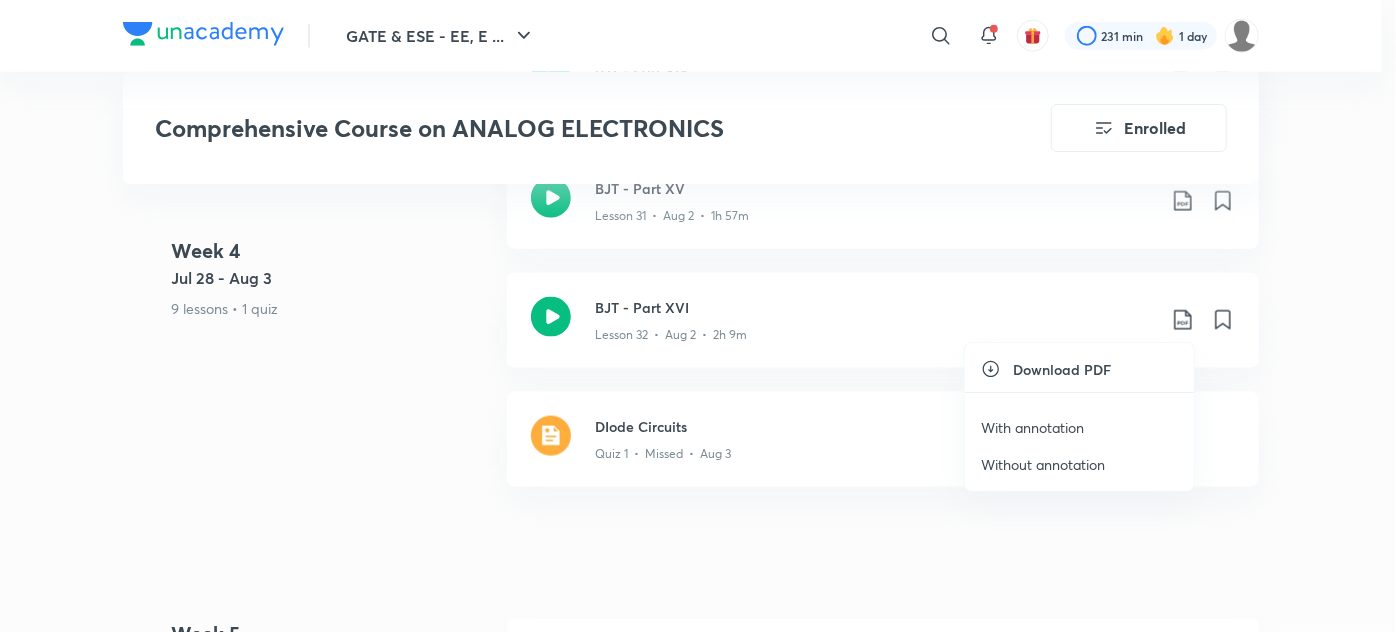 click on "With annotation" at bounding box center (1032, 427) 